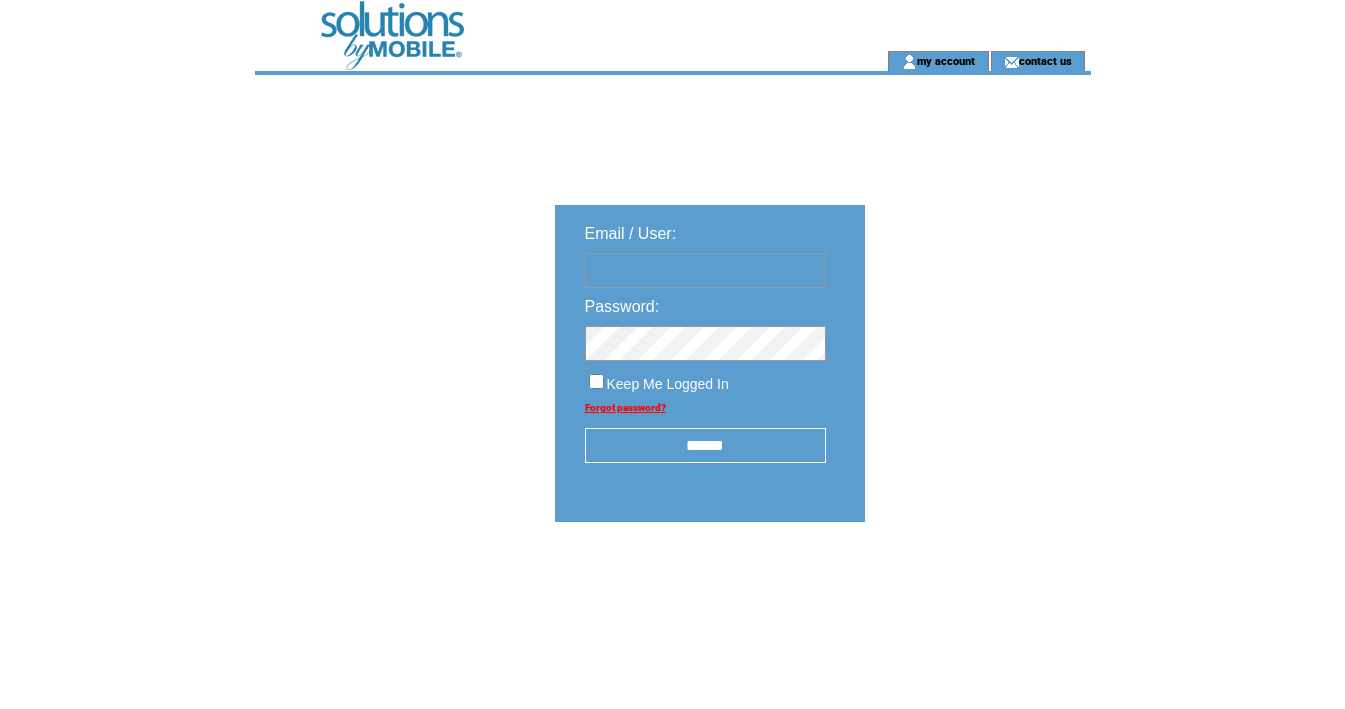 scroll, scrollTop: 0, scrollLeft: 0, axis: both 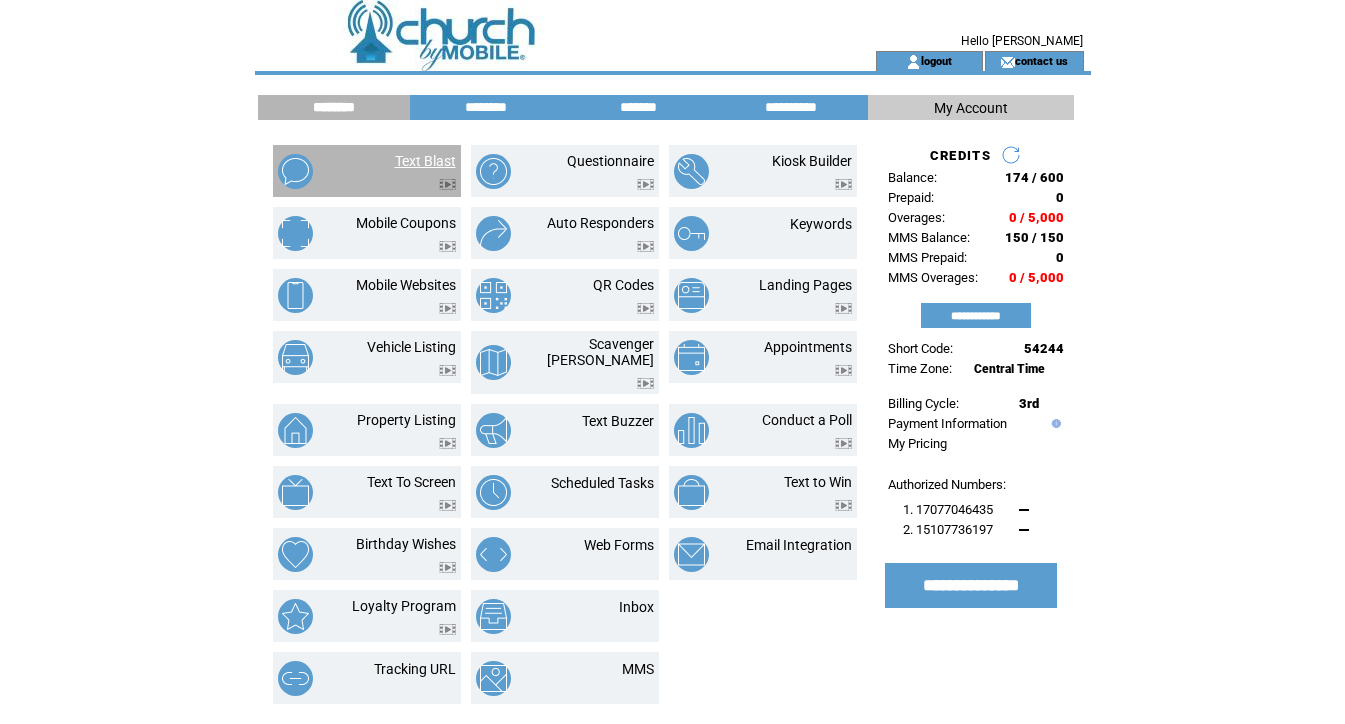 click on "Text Blast" at bounding box center (425, 161) 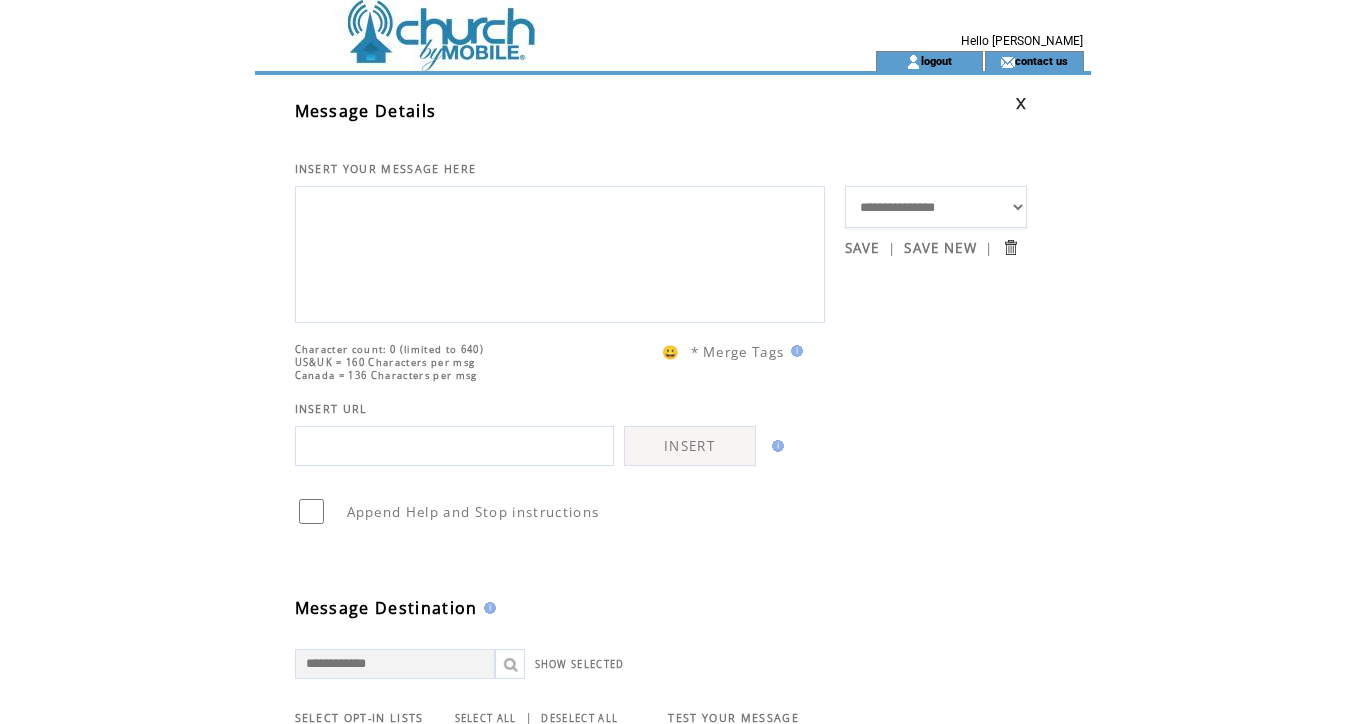 scroll, scrollTop: 0, scrollLeft: 0, axis: both 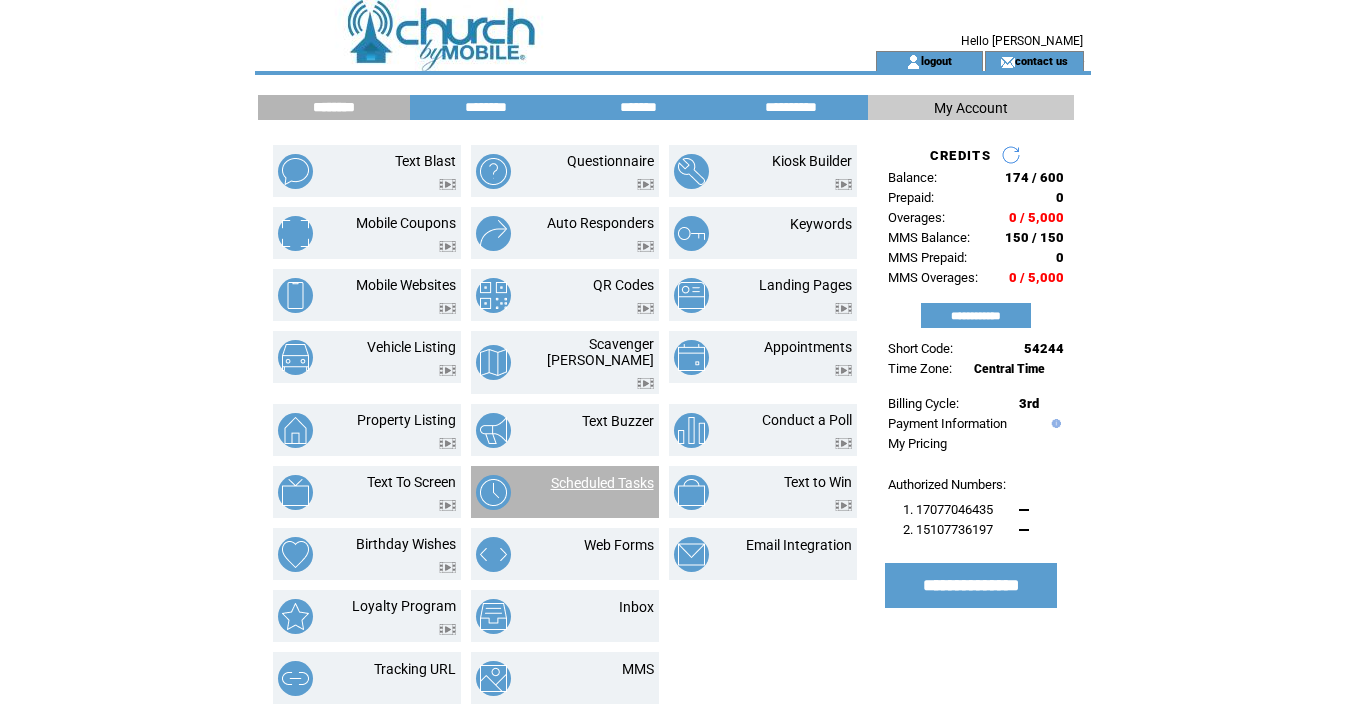 click on "Scheduled Tasks" at bounding box center [602, 483] 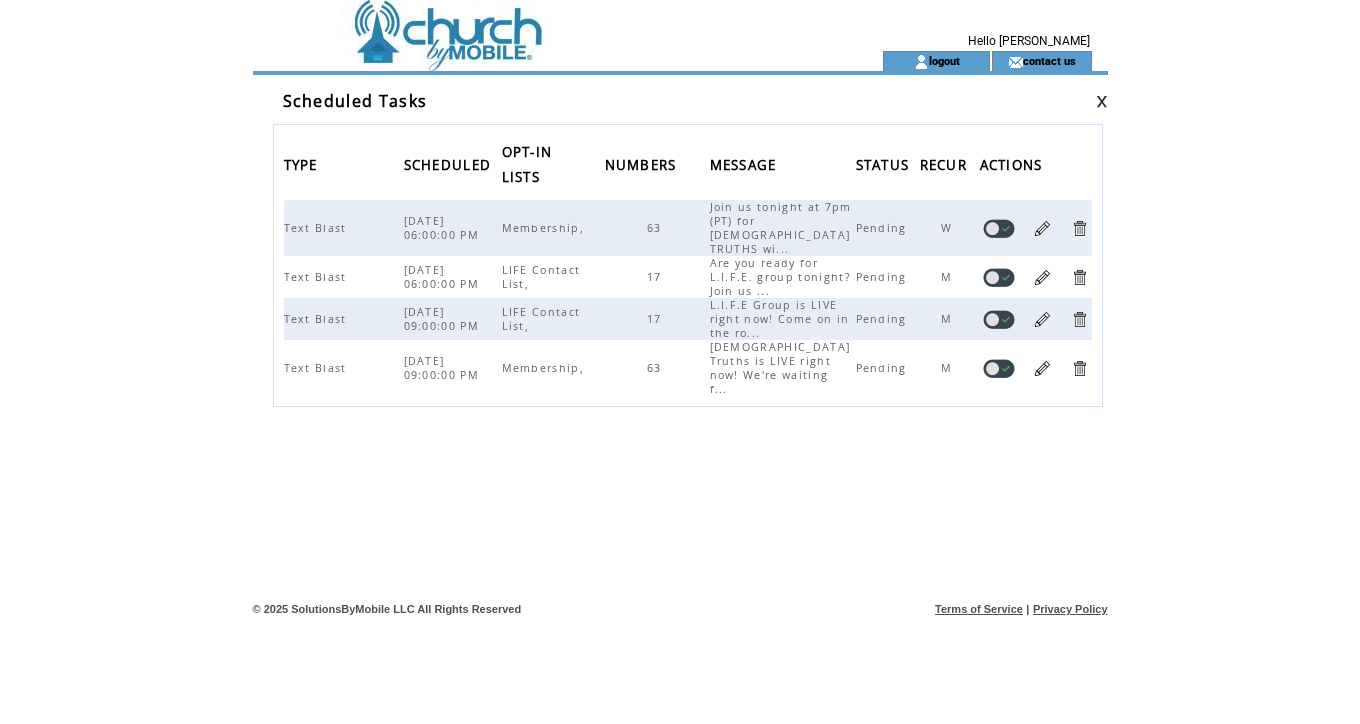scroll, scrollTop: 0, scrollLeft: 0, axis: both 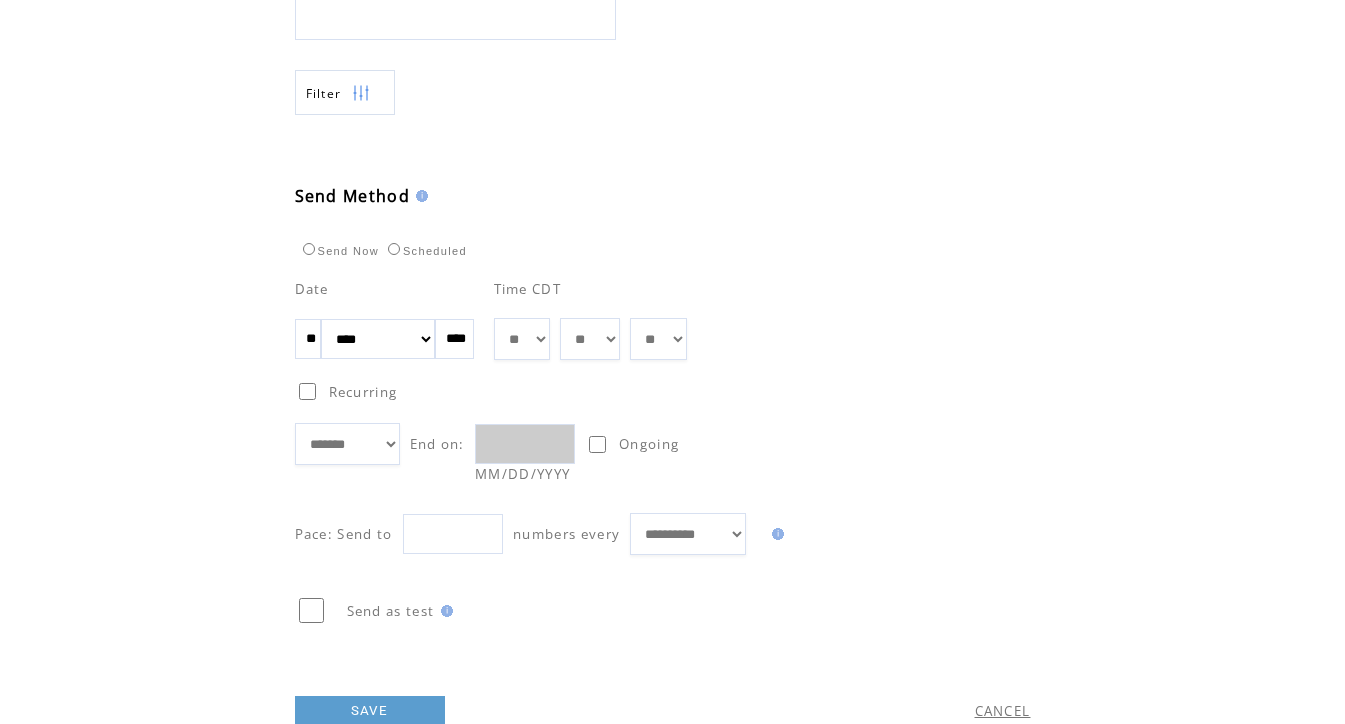 click on "**" at bounding box center (308, 339) 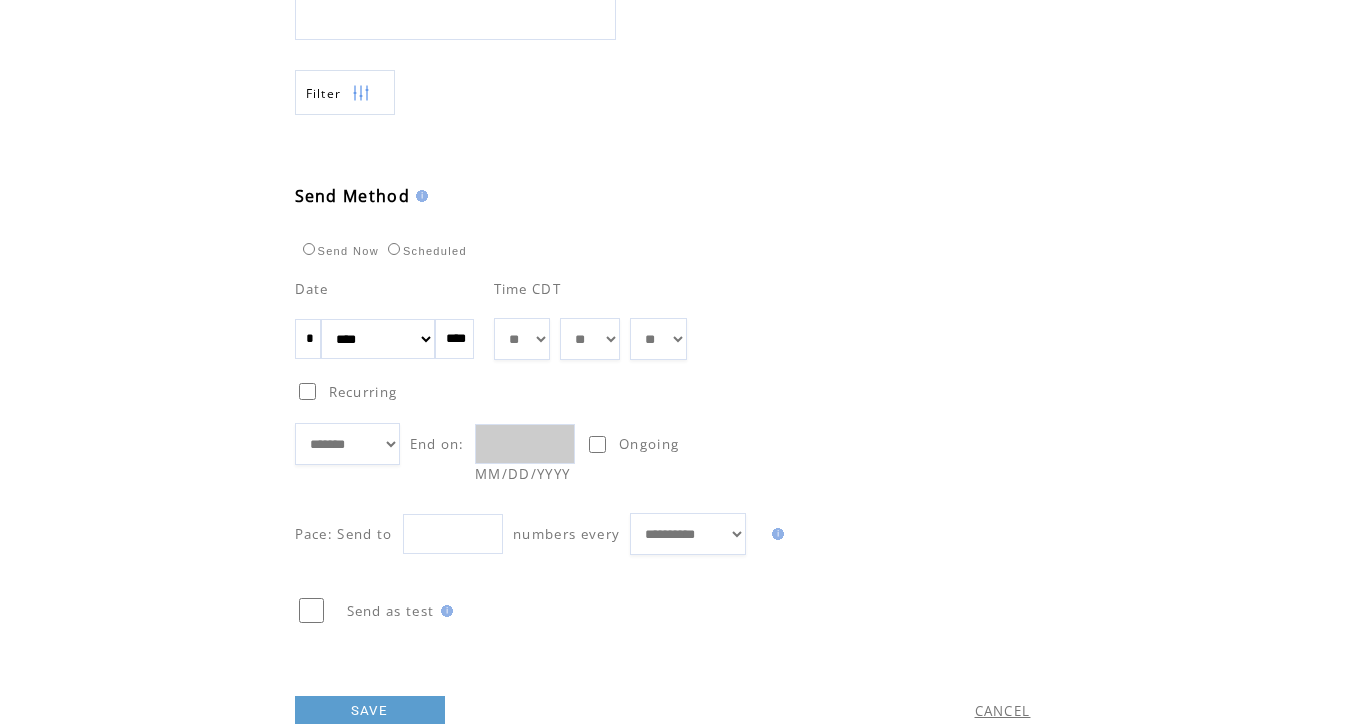type on "*" 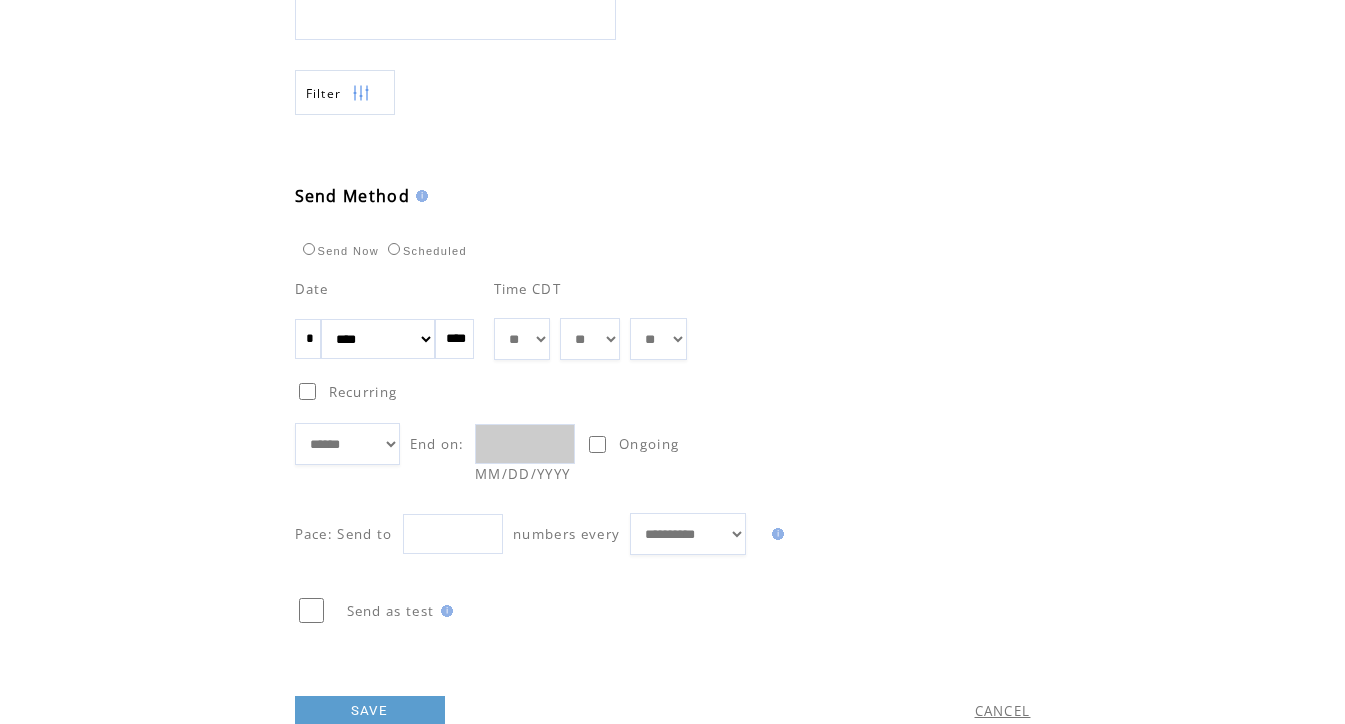 click on "**********" at bounding box center [661, 407] 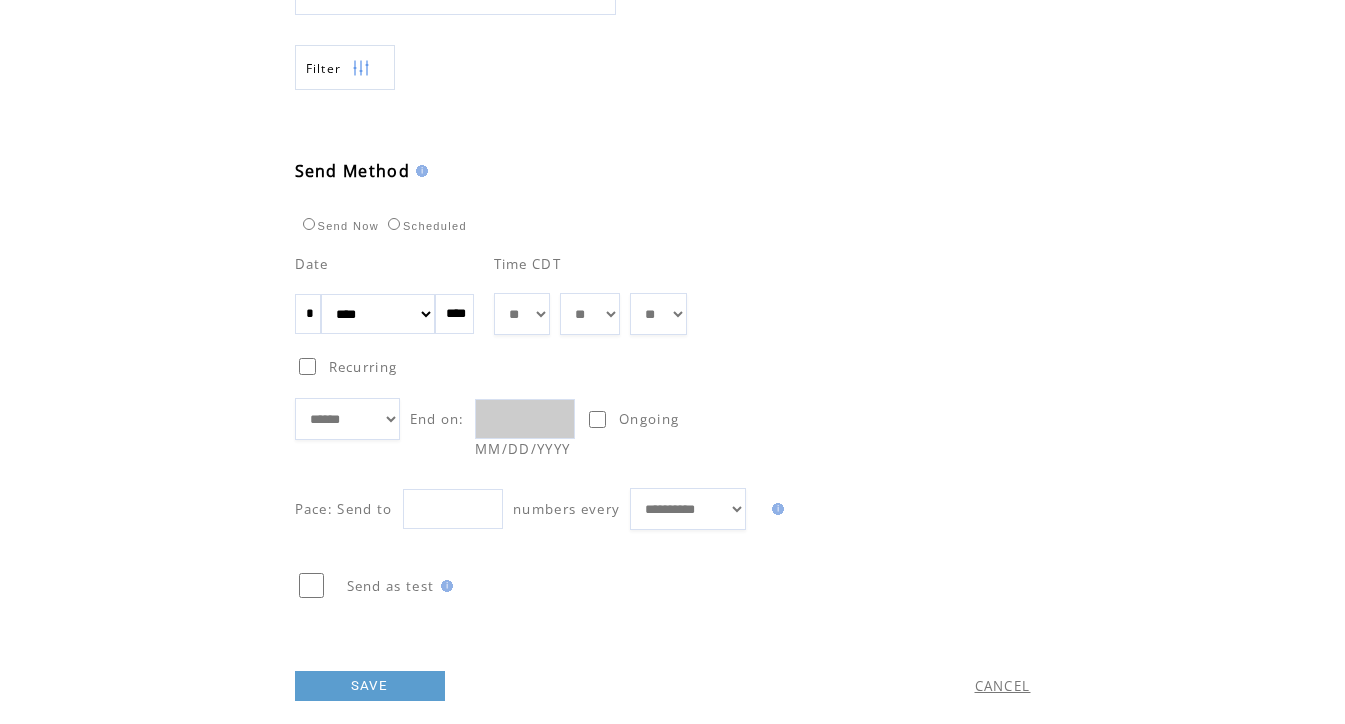 scroll, scrollTop: 1022, scrollLeft: 0, axis: vertical 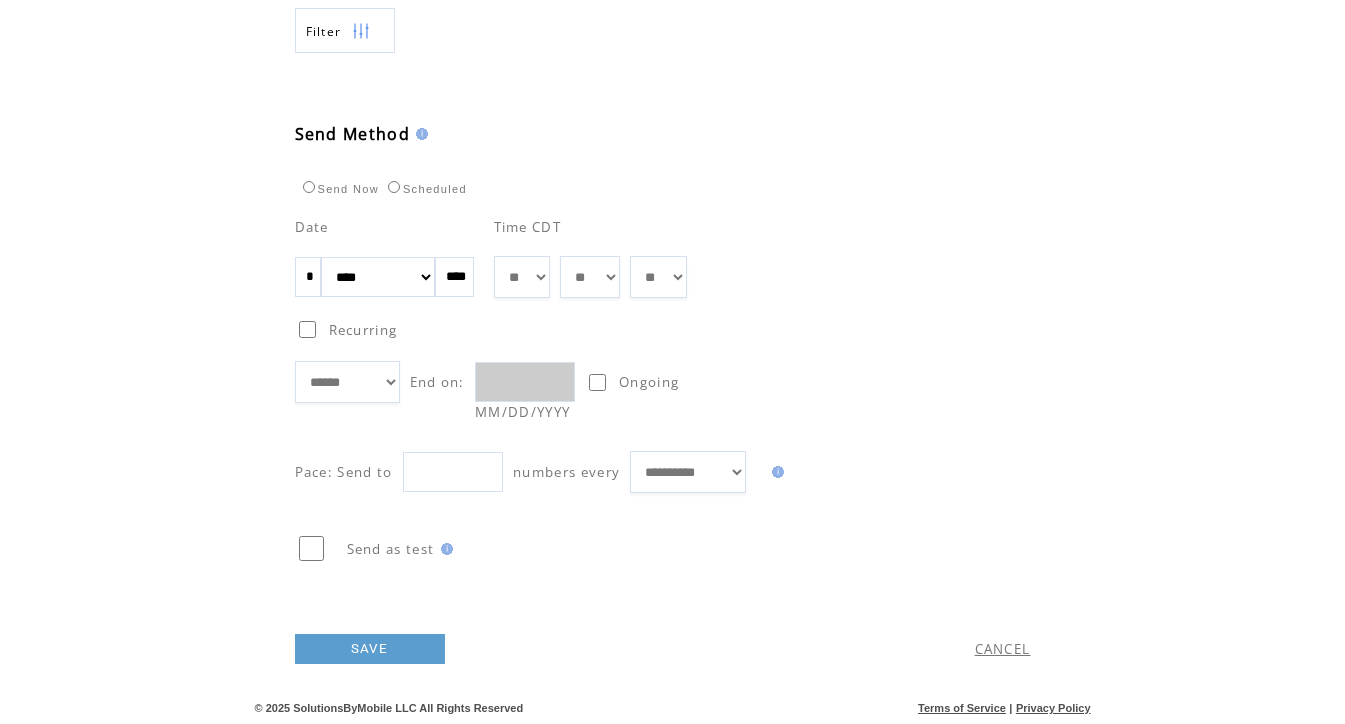 click on "SAVE" at bounding box center [370, 649] 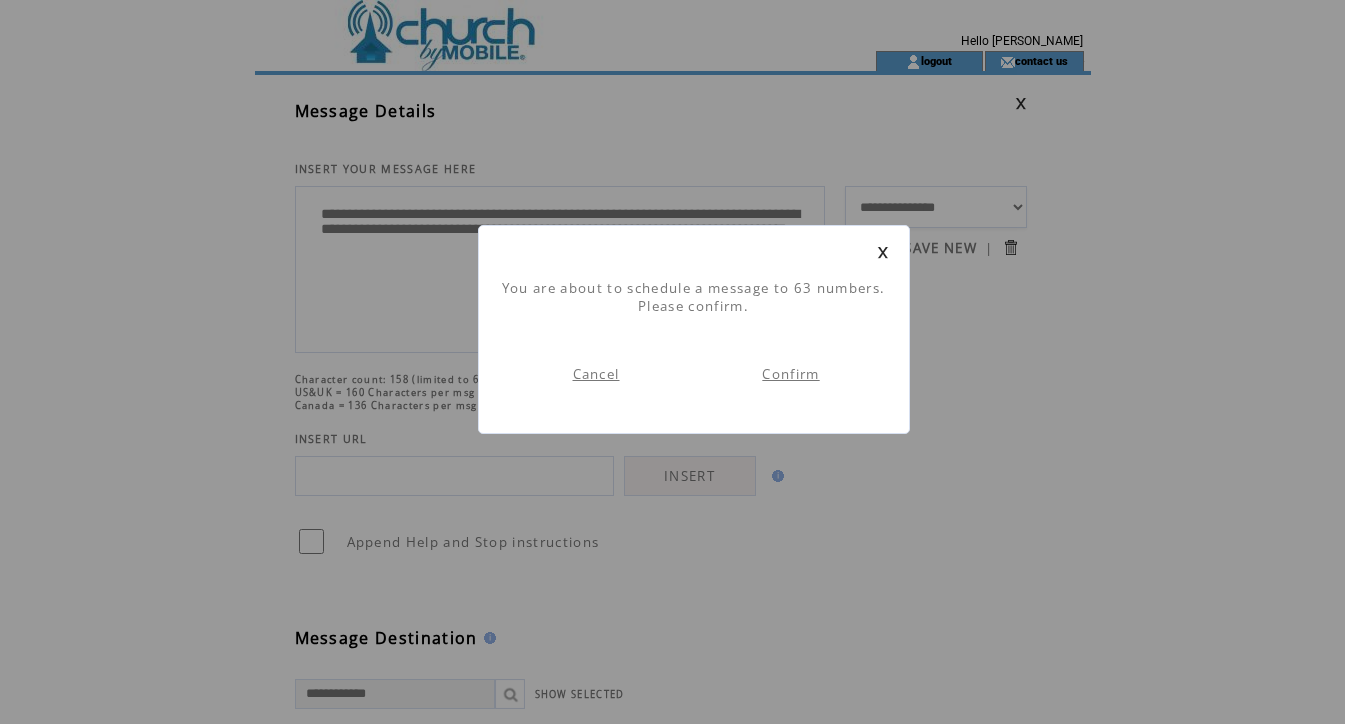 scroll, scrollTop: 1, scrollLeft: 0, axis: vertical 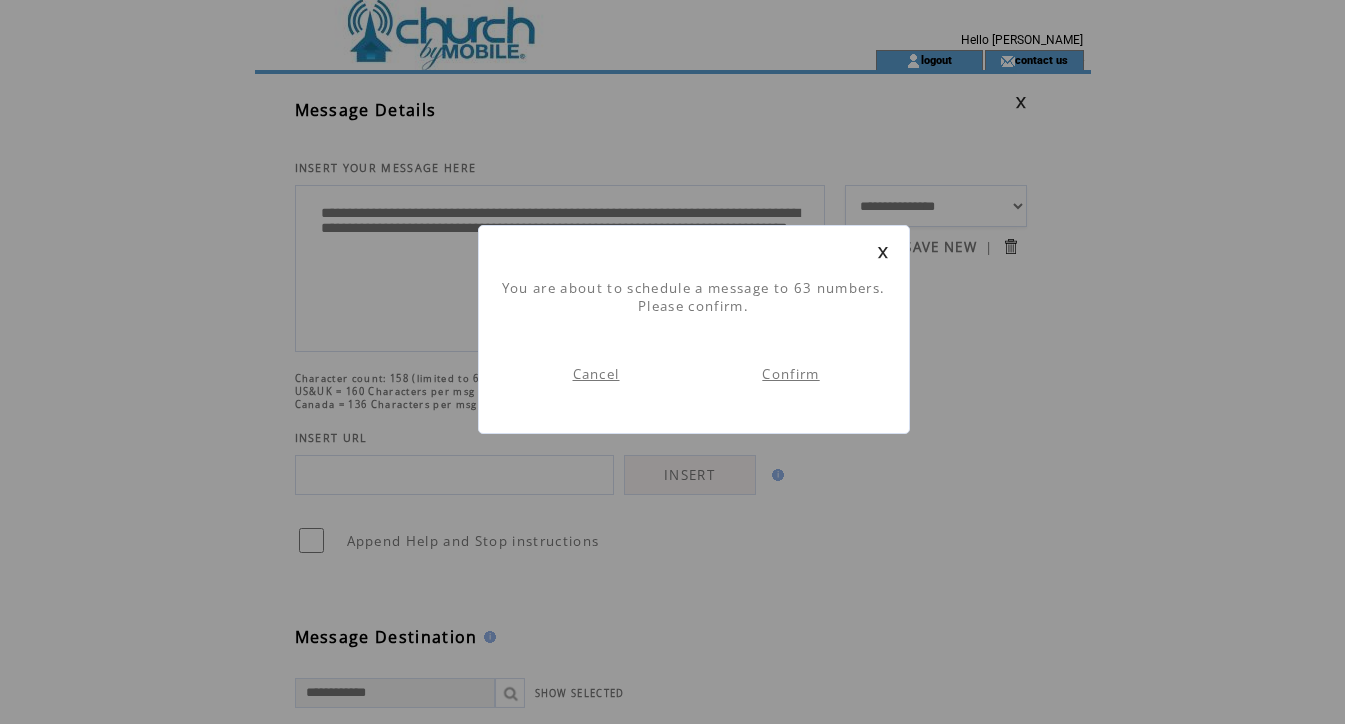 click on "Confirm" at bounding box center [790, 374] 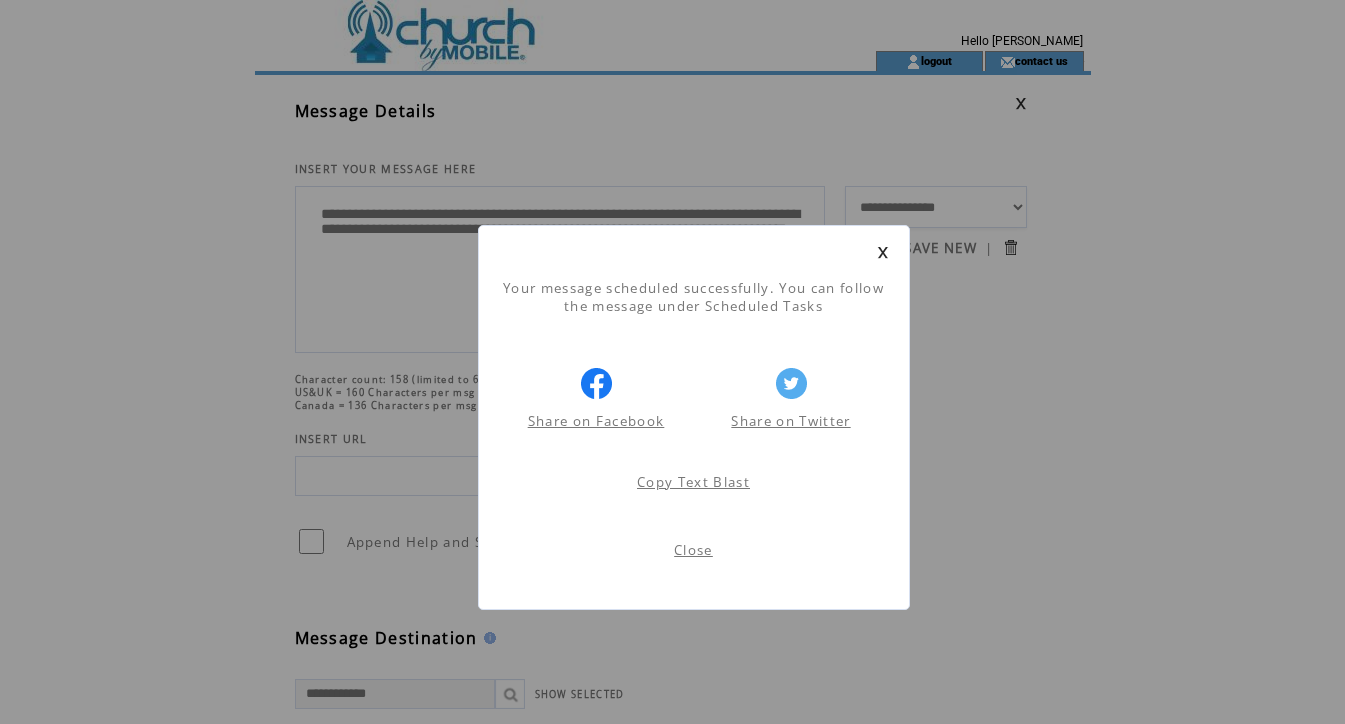 scroll, scrollTop: 1, scrollLeft: 0, axis: vertical 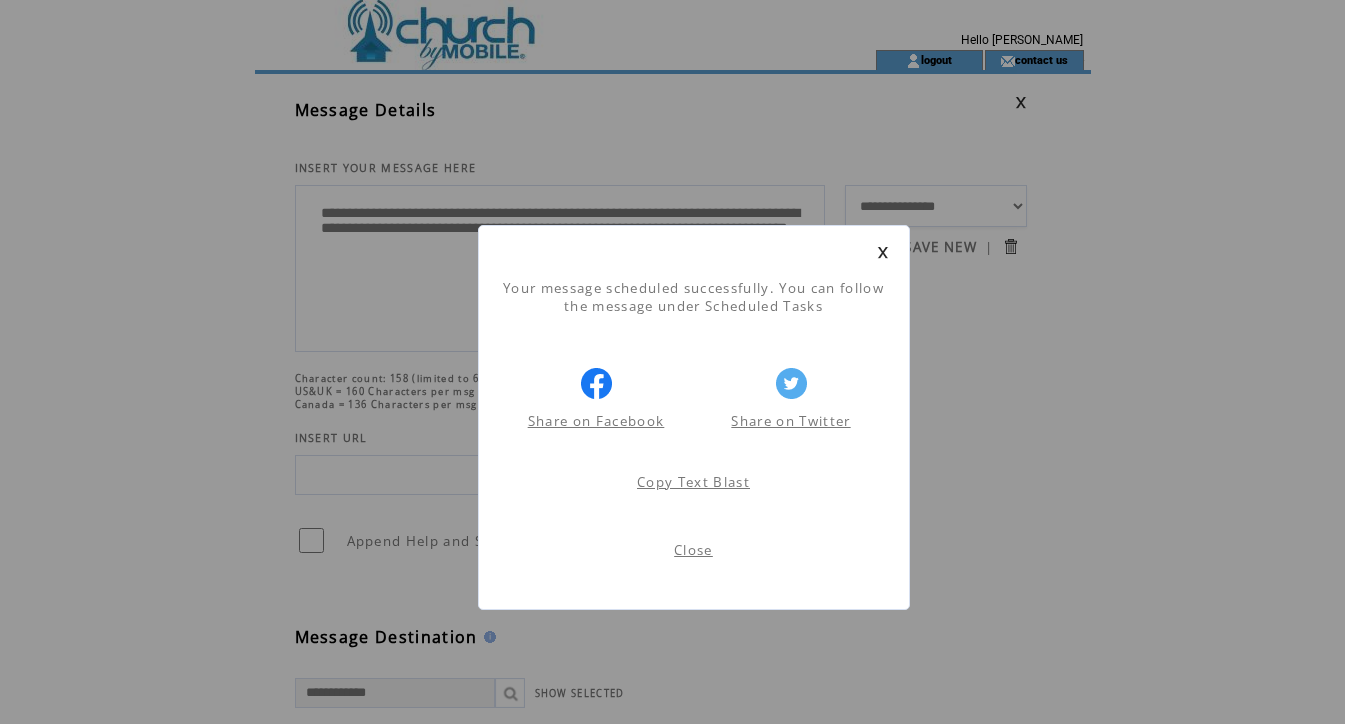 click on "Close" at bounding box center (693, 550) 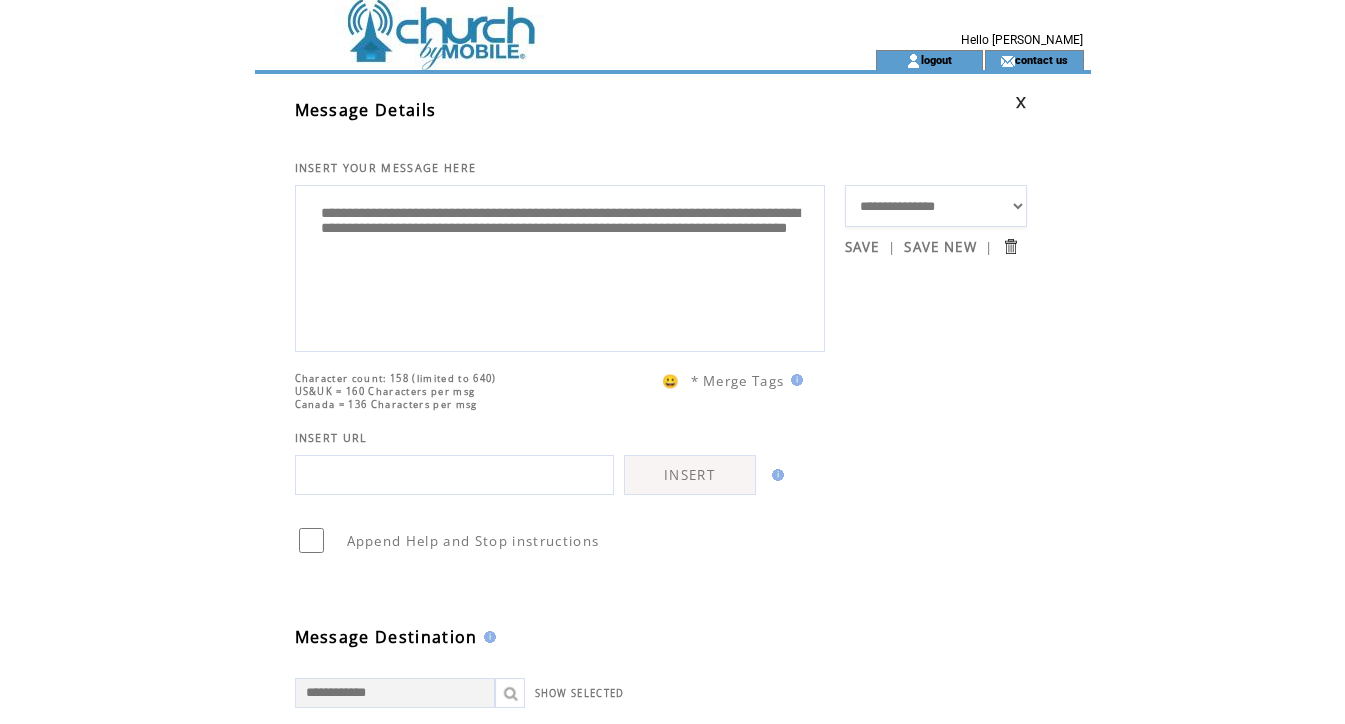 click at bounding box center [529, 24] 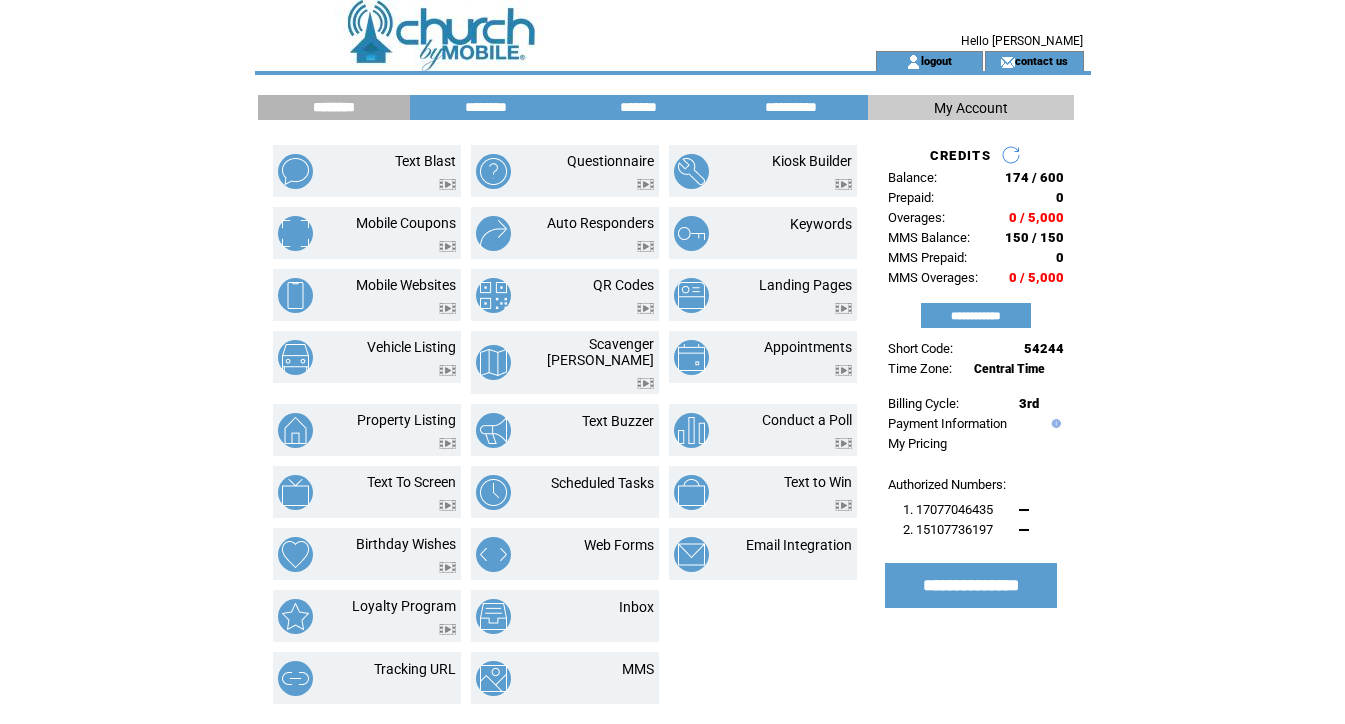 scroll, scrollTop: 0, scrollLeft: 0, axis: both 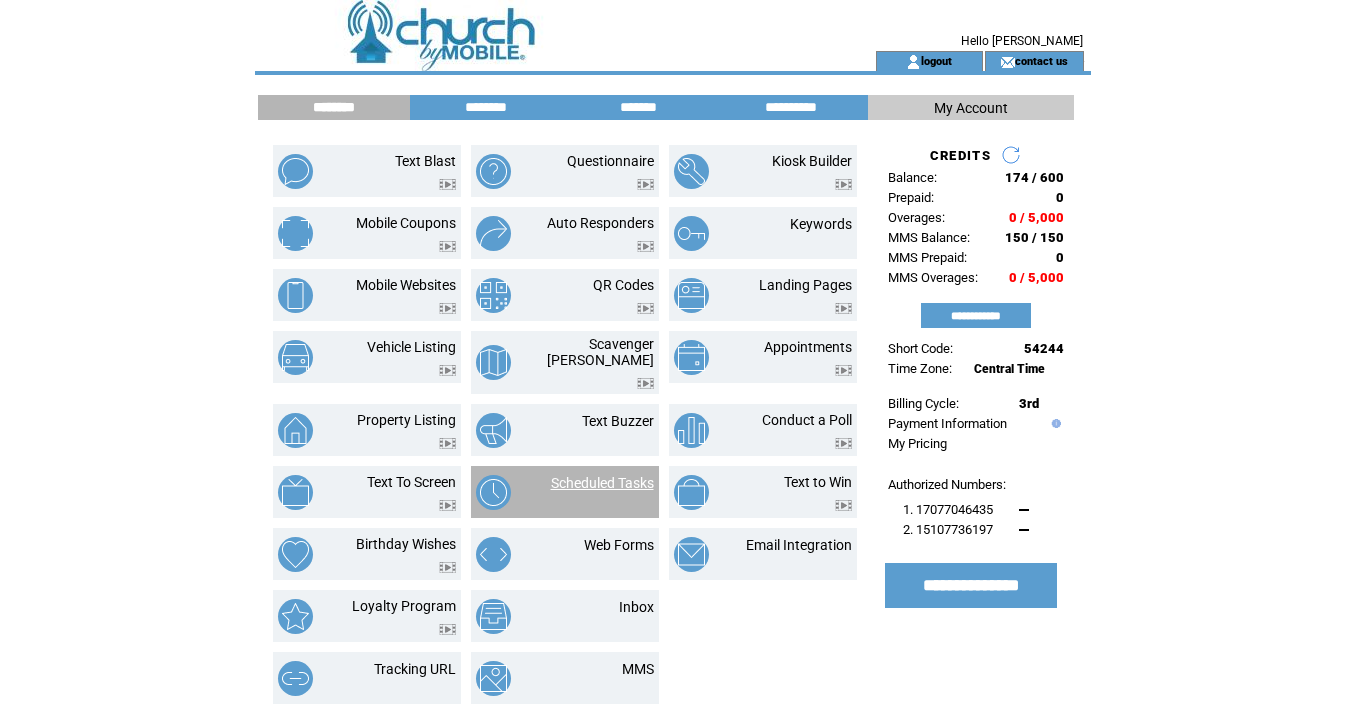 click on "Scheduled Tasks" at bounding box center (602, 483) 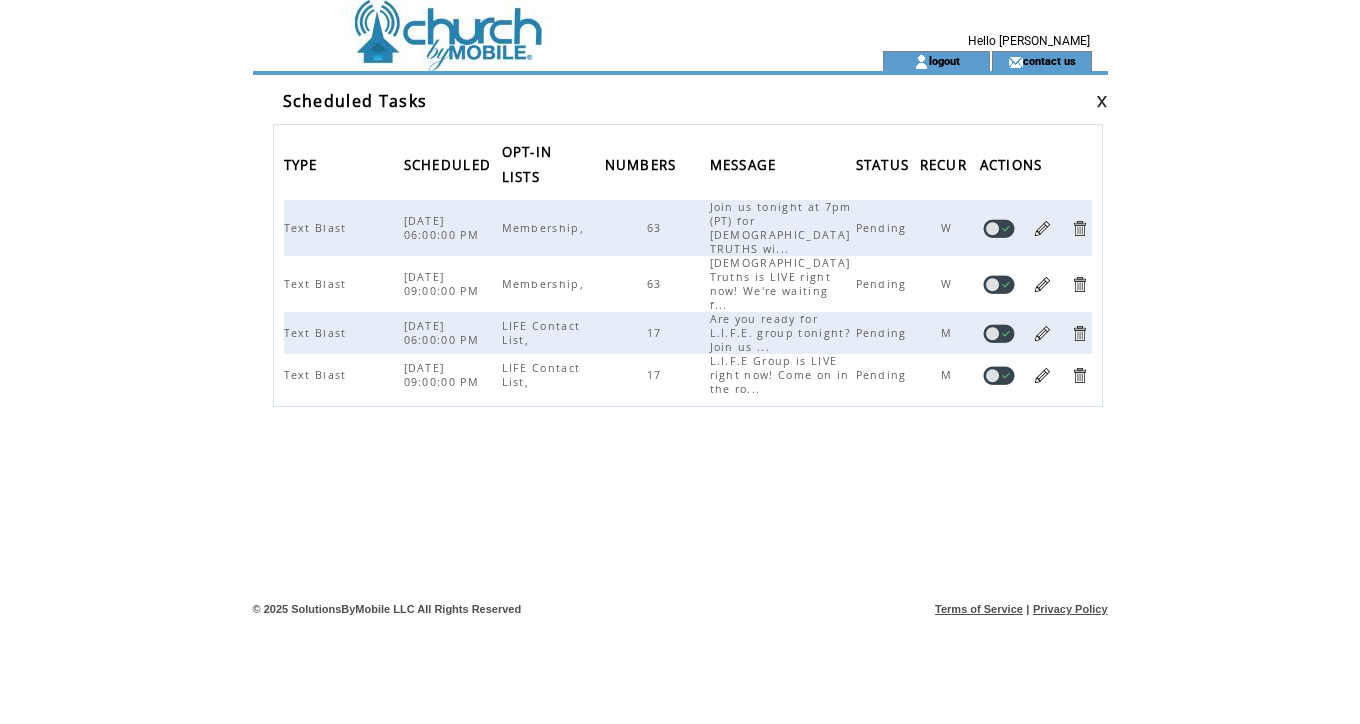 scroll, scrollTop: 0, scrollLeft: 0, axis: both 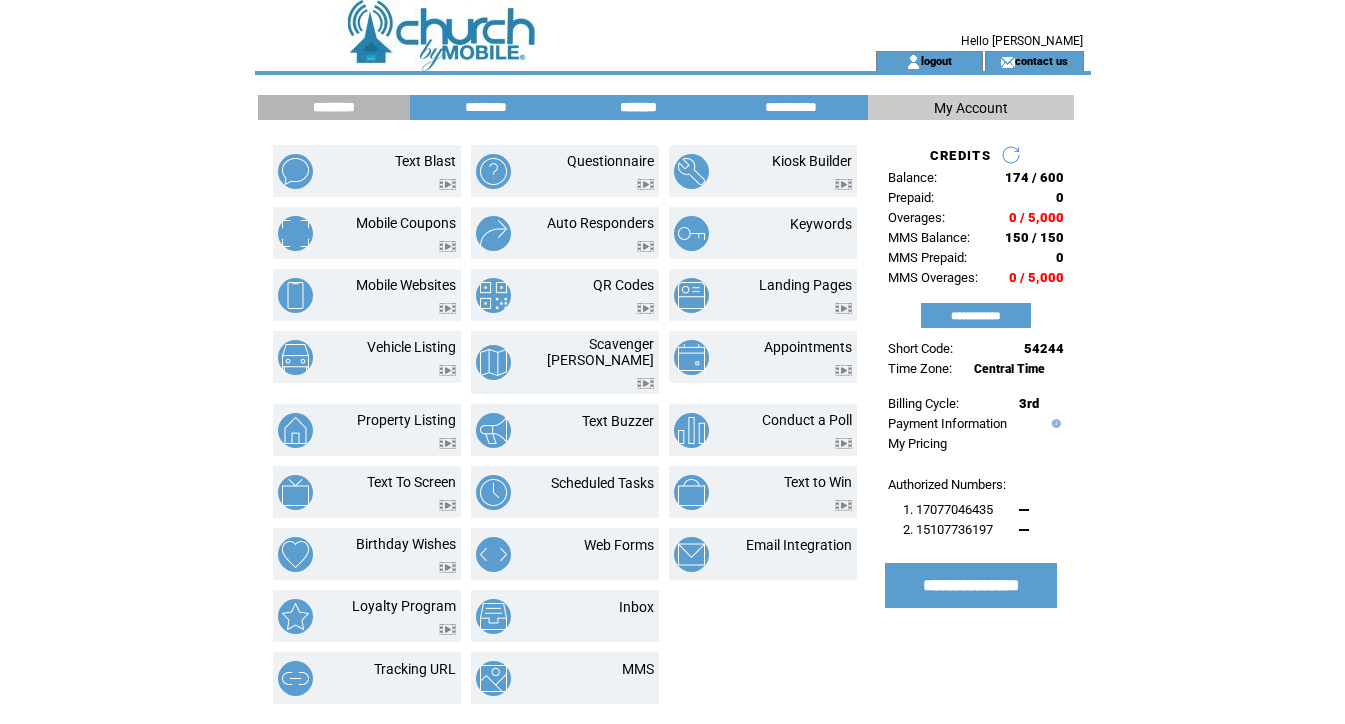 click on "*******" at bounding box center (639, 107) 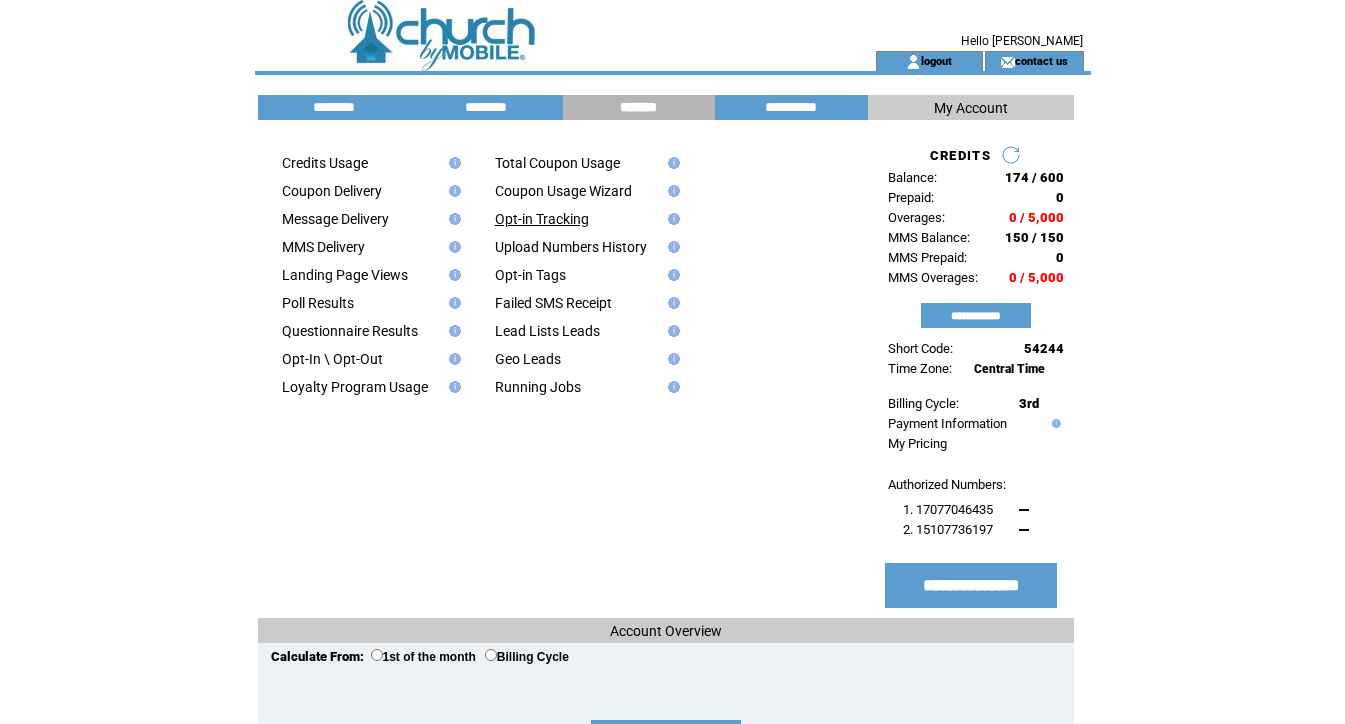 click on "Opt-in Tracking" at bounding box center [542, 219] 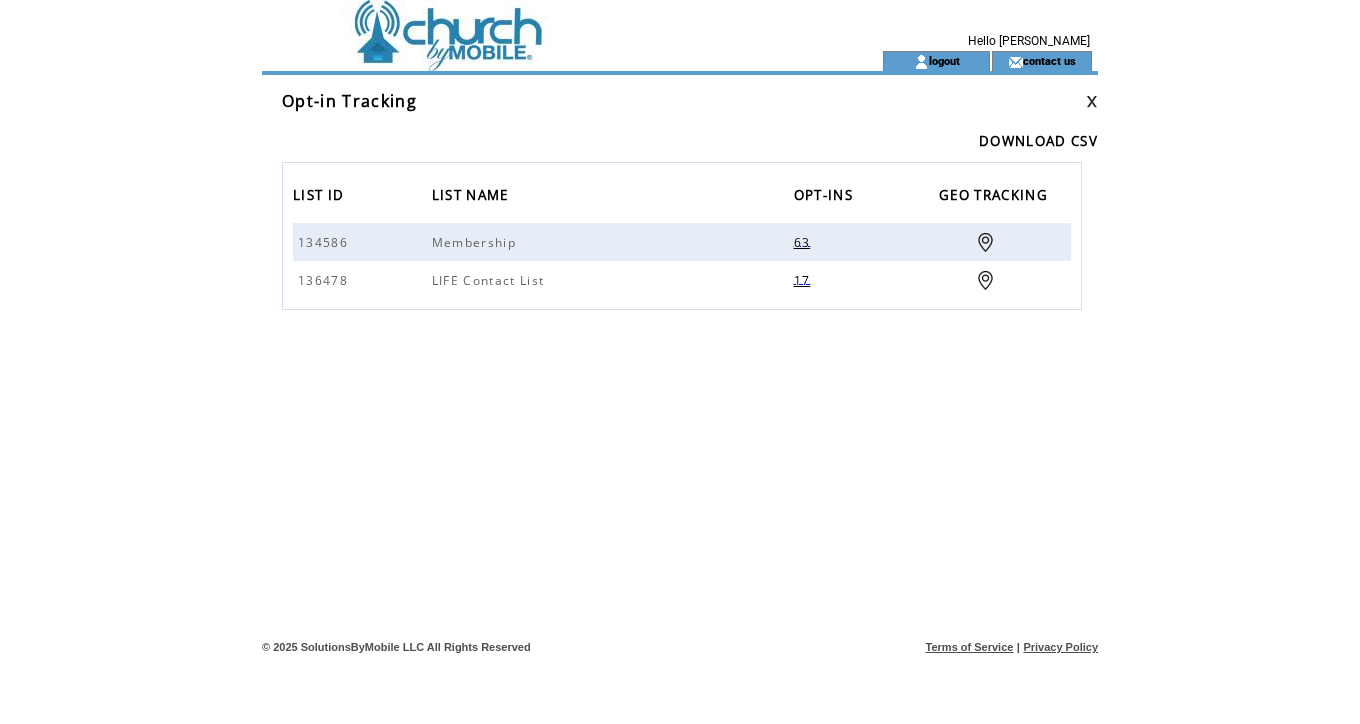 scroll, scrollTop: 0, scrollLeft: 0, axis: both 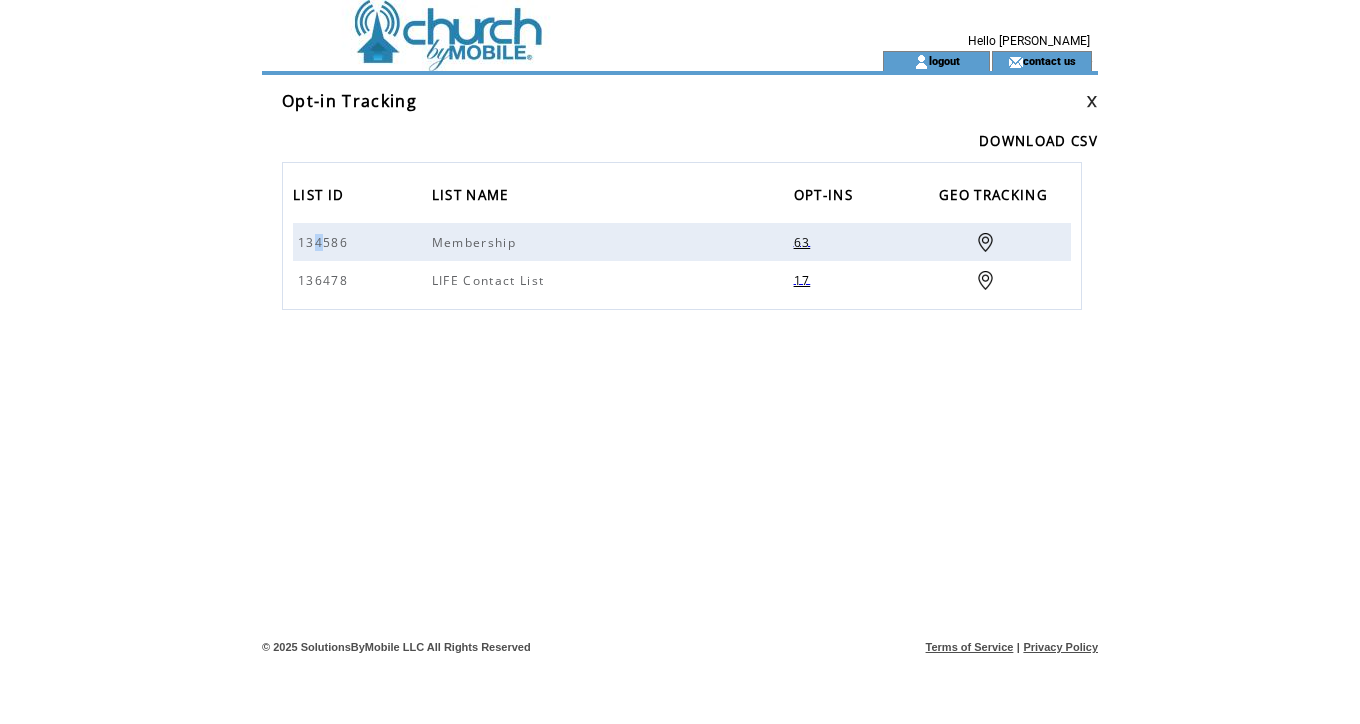 click on "63" at bounding box center (805, 242) 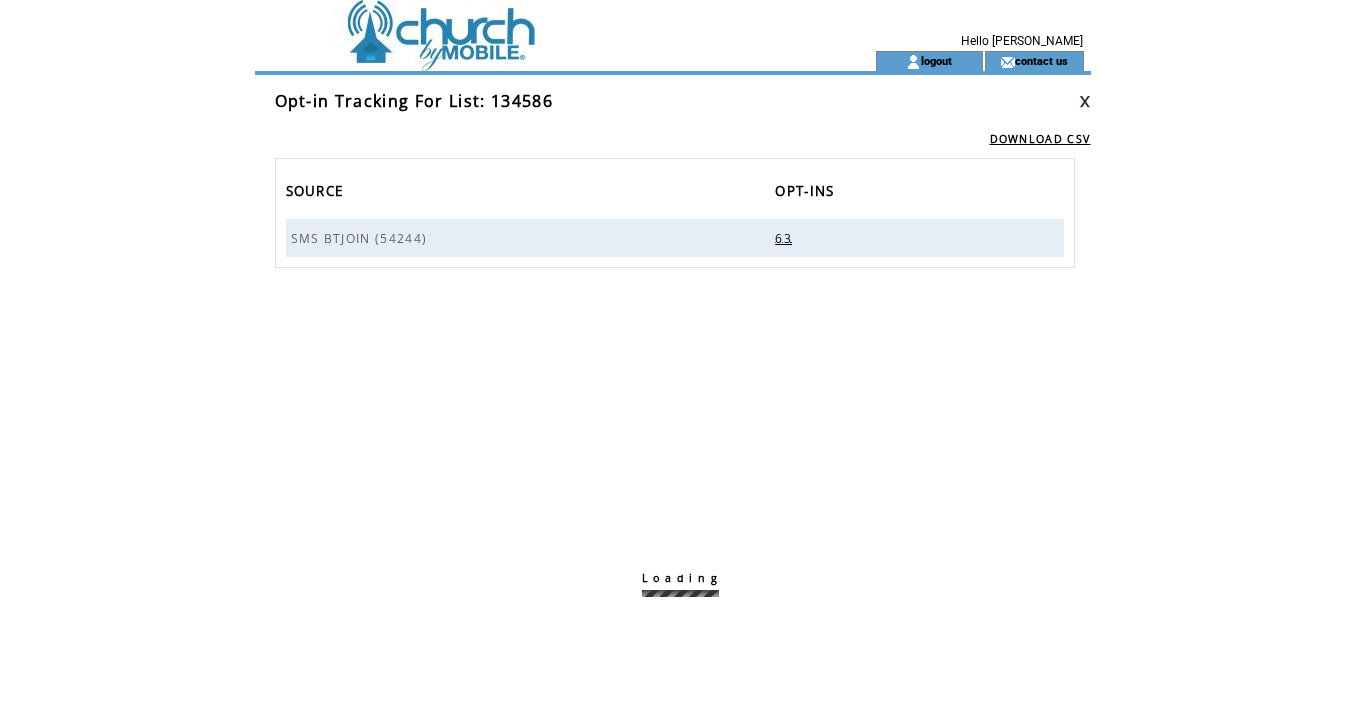 scroll, scrollTop: 0, scrollLeft: 0, axis: both 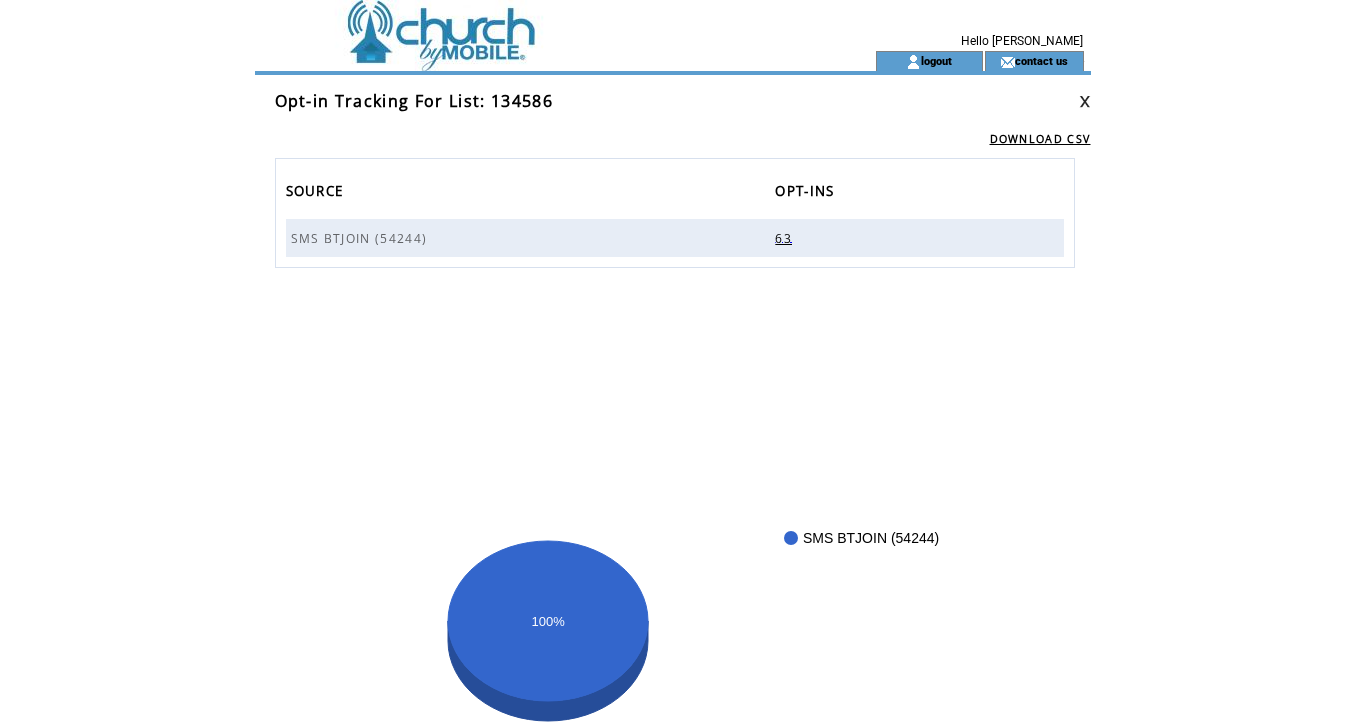 click on "63" at bounding box center [786, 238] 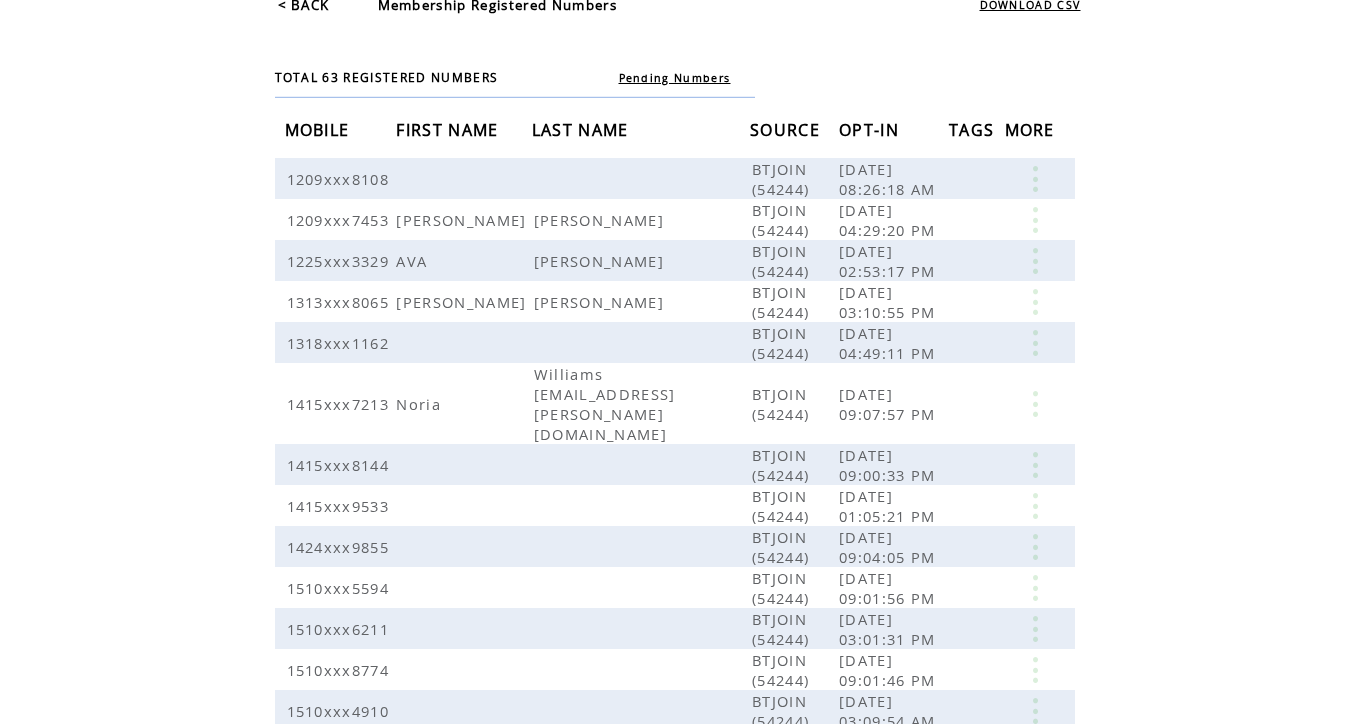 scroll, scrollTop: 0, scrollLeft: 0, axis: both 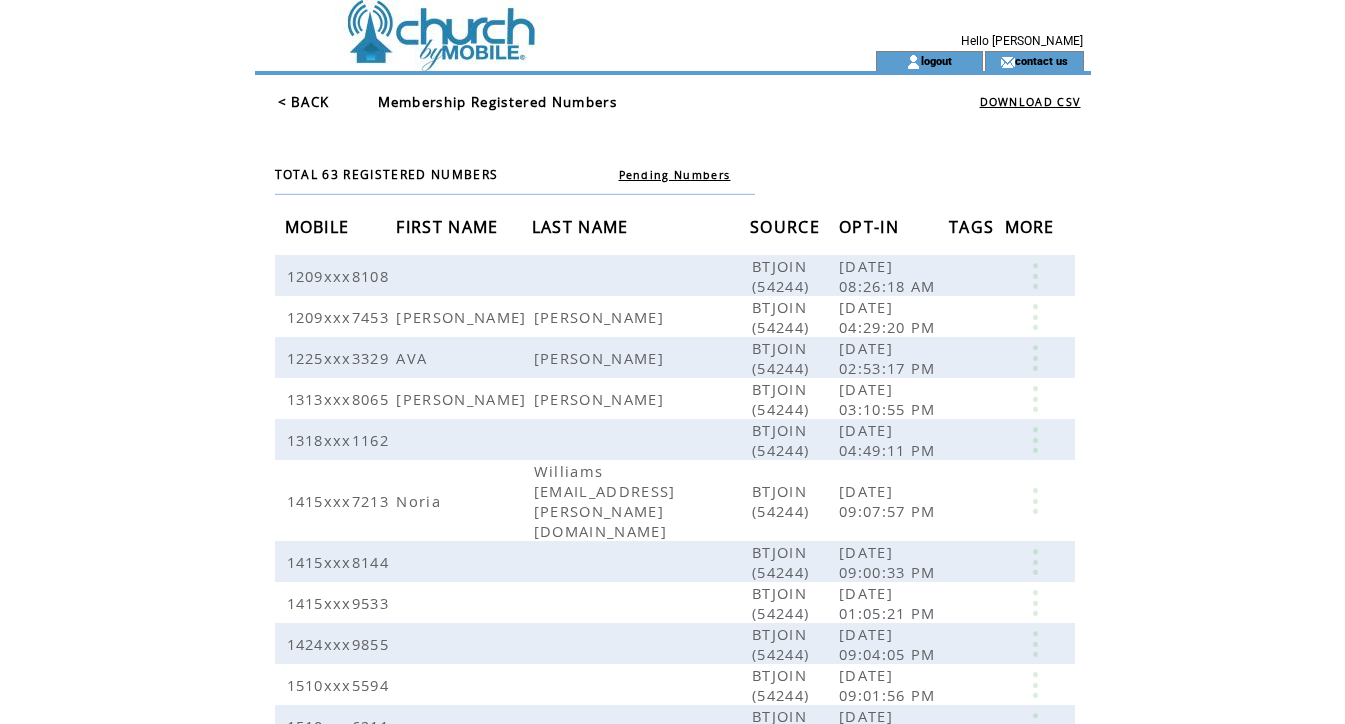 click on "OPT-IN" at bounding box center [871, 229] 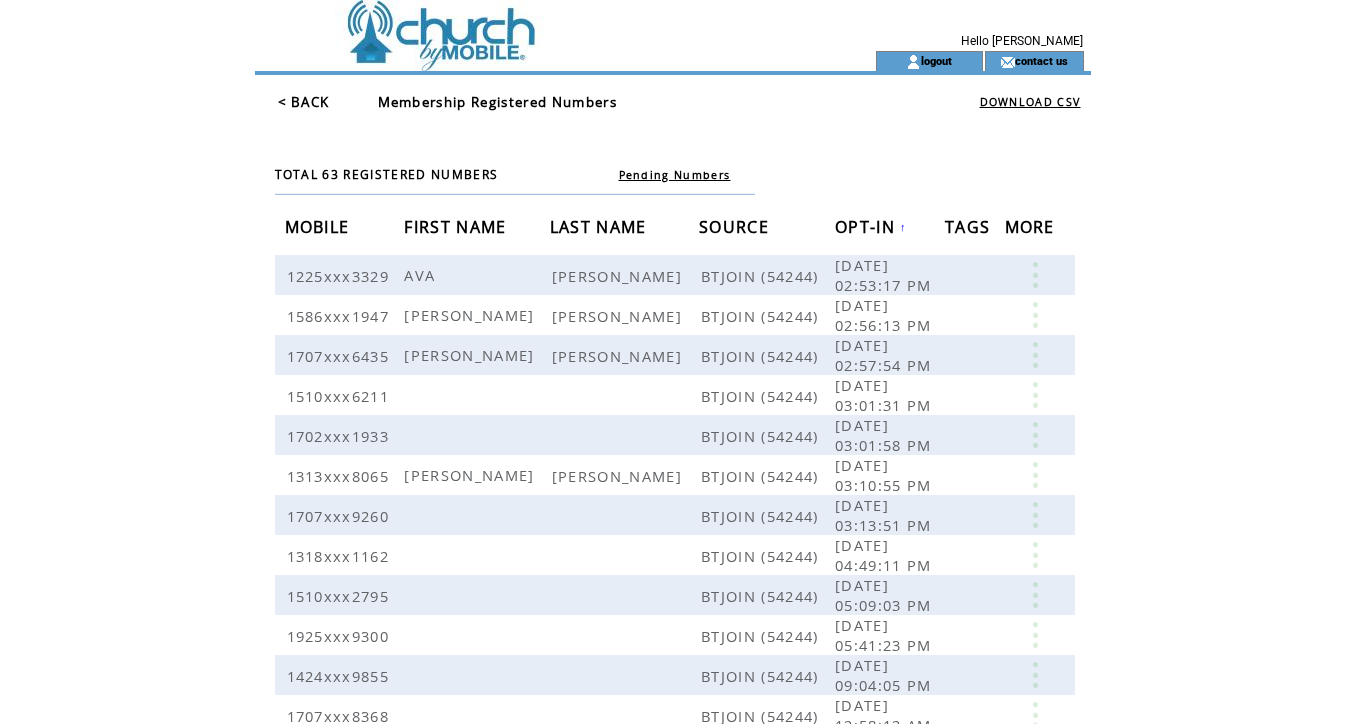 scroll, scrollTop: 0, scrollLeft: 0, axis: both 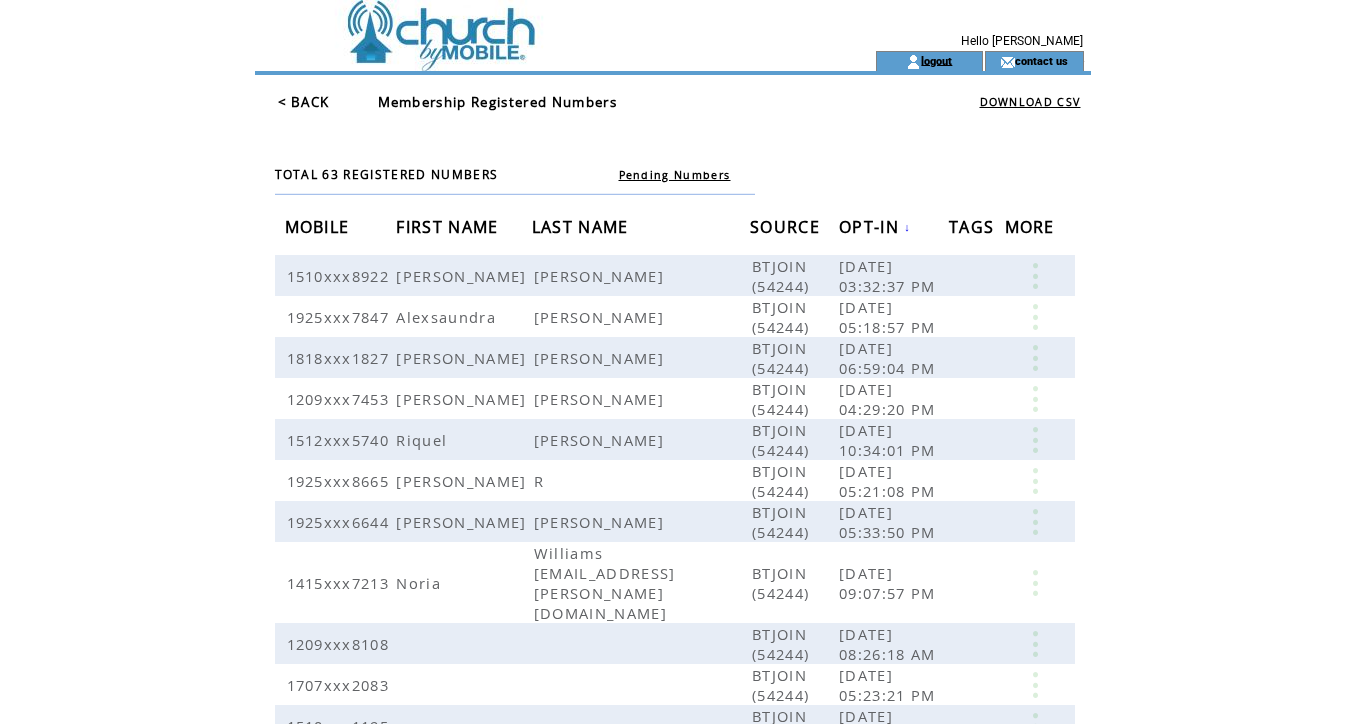 click on "logout" at bounding box center [936, 60] 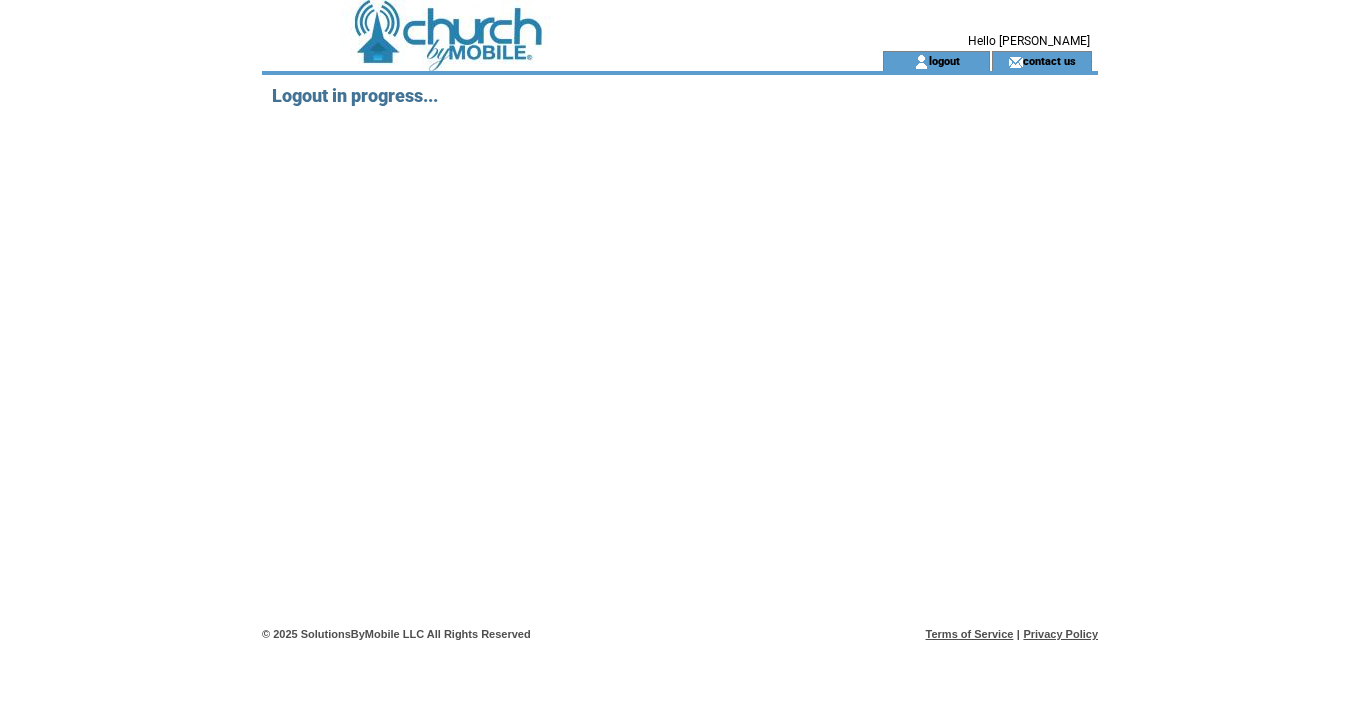 scroll, scrollTop: 0, scrollLeft: 0, axis: both 